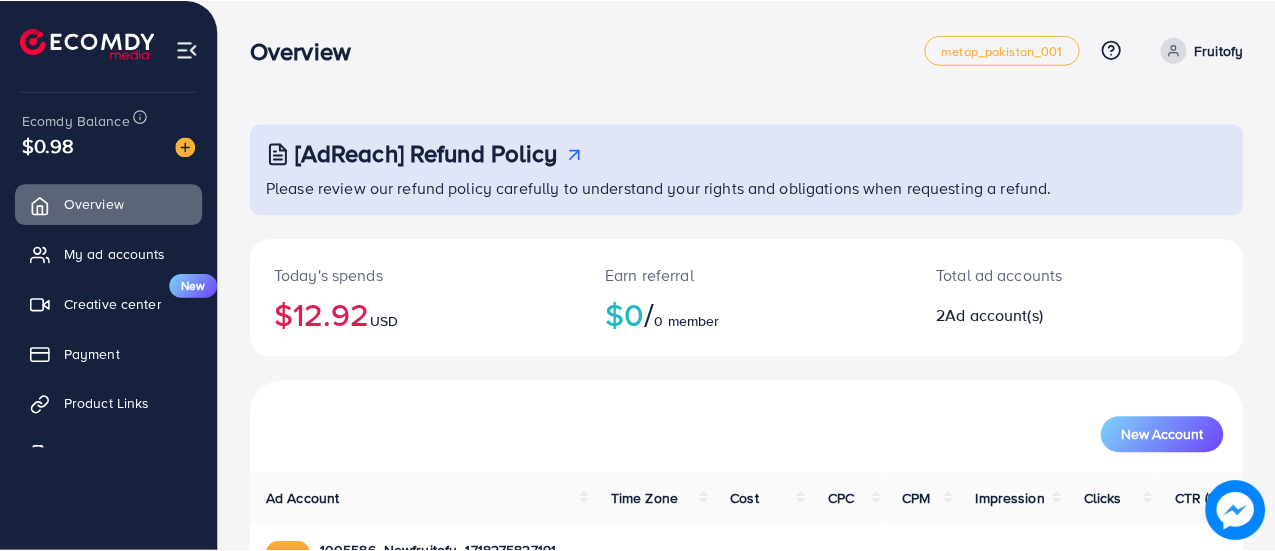 scroll, scrollTop: 0, scrollLeft: 0, axis: both 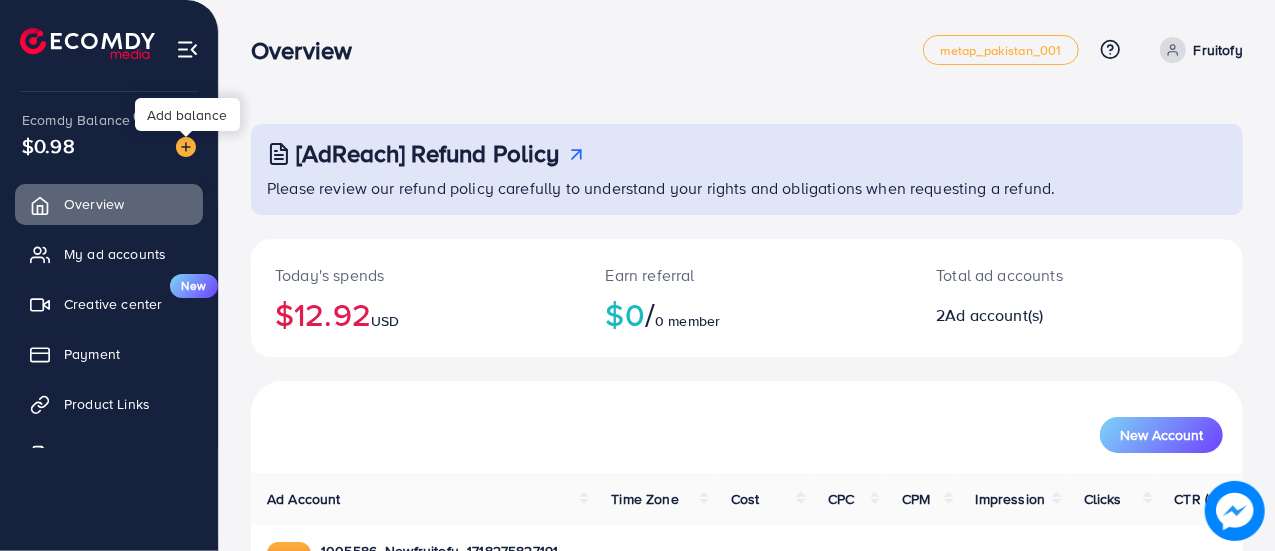 click at bounding box center [186, 147] 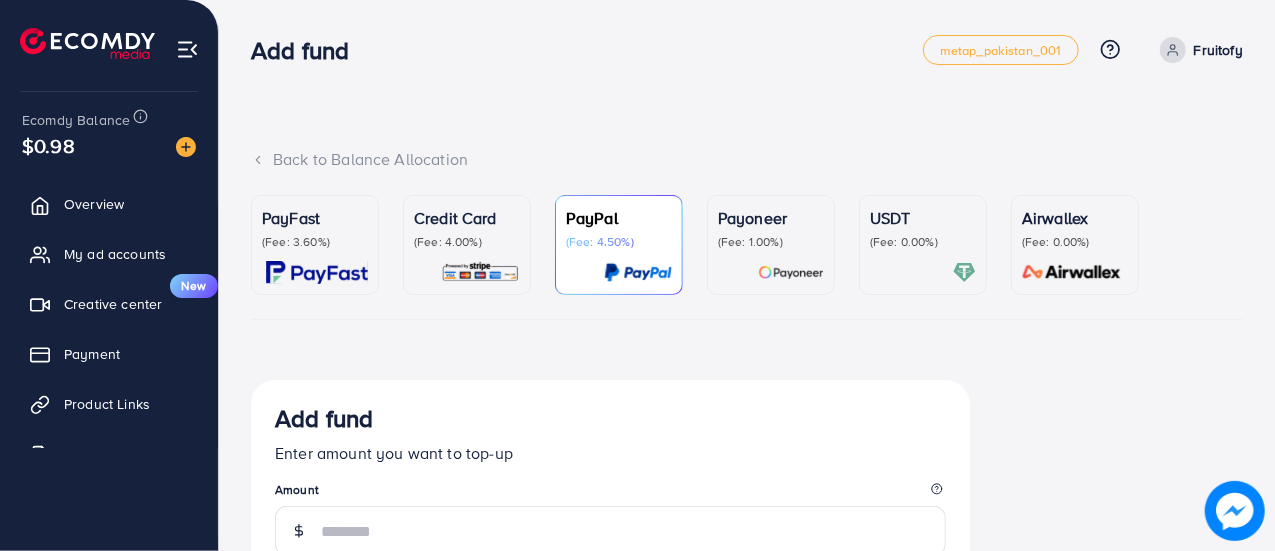 click on "(Fee: 3.60%)" at bounding box center (315, 242) 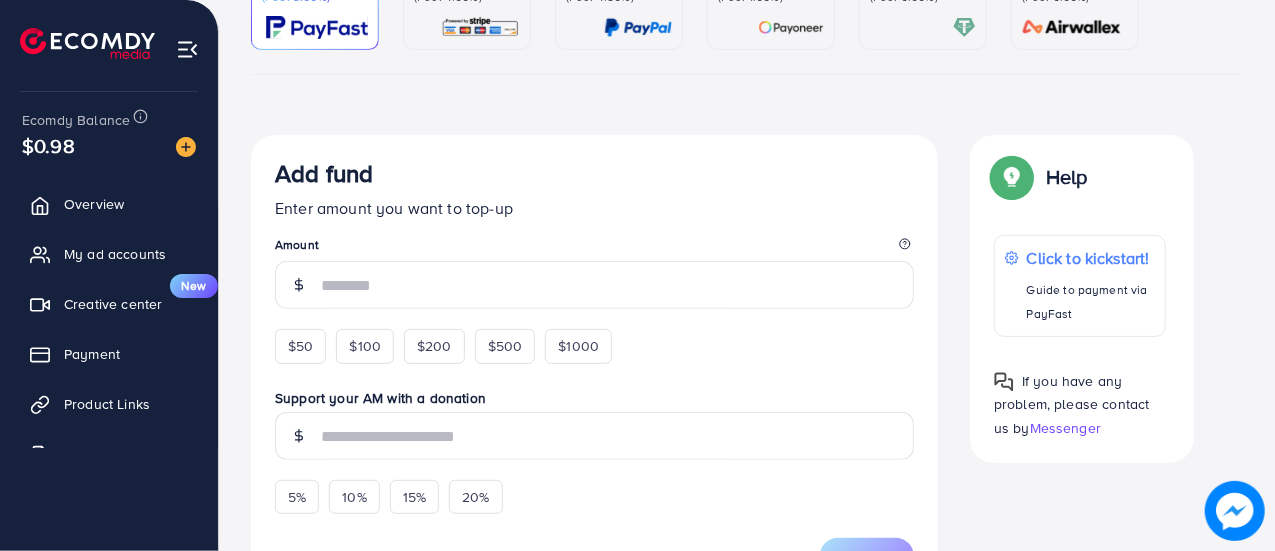 scroll, scrollTop: 251, scrollLeft: 0, axis: vertical 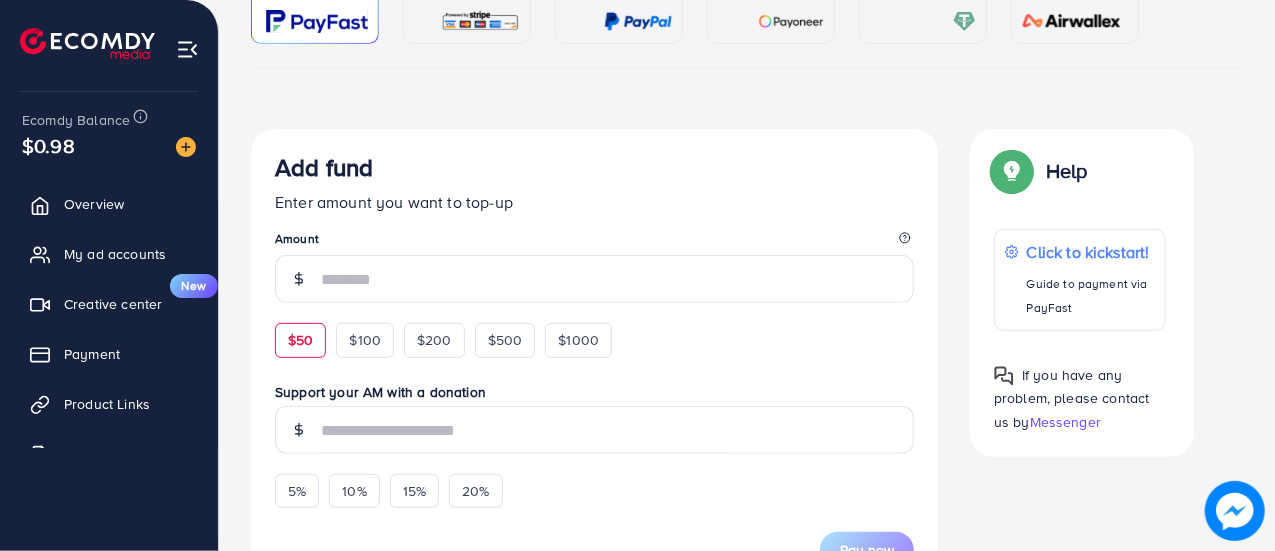 click on "$50" at bounding box center (300, 340) 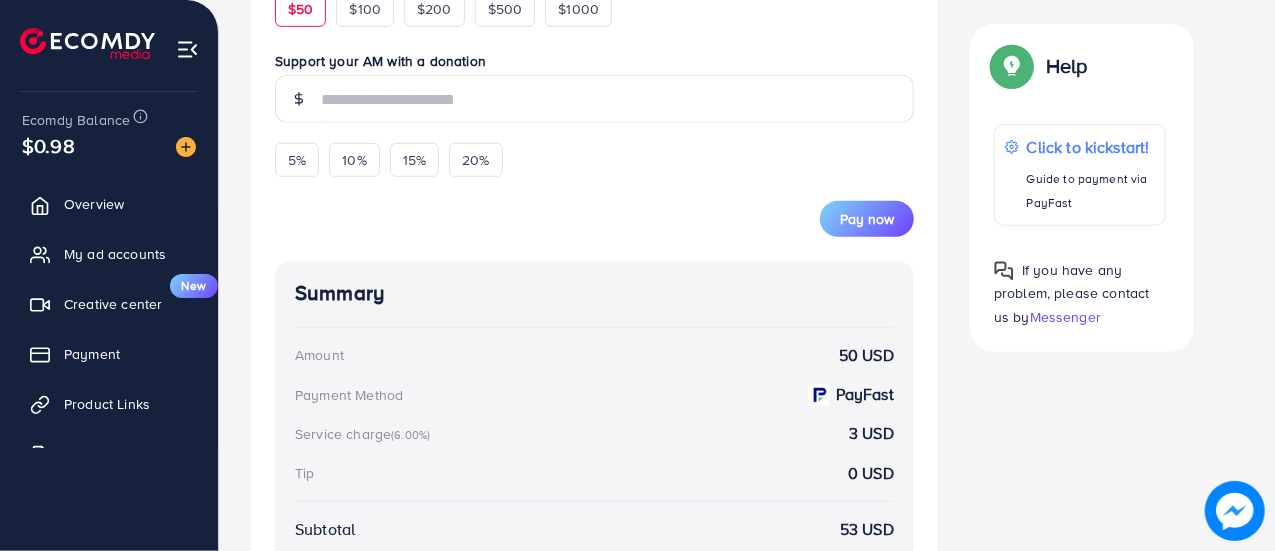 scroll, scrollTop: 602, scrollLeft: 0, axis: vertical 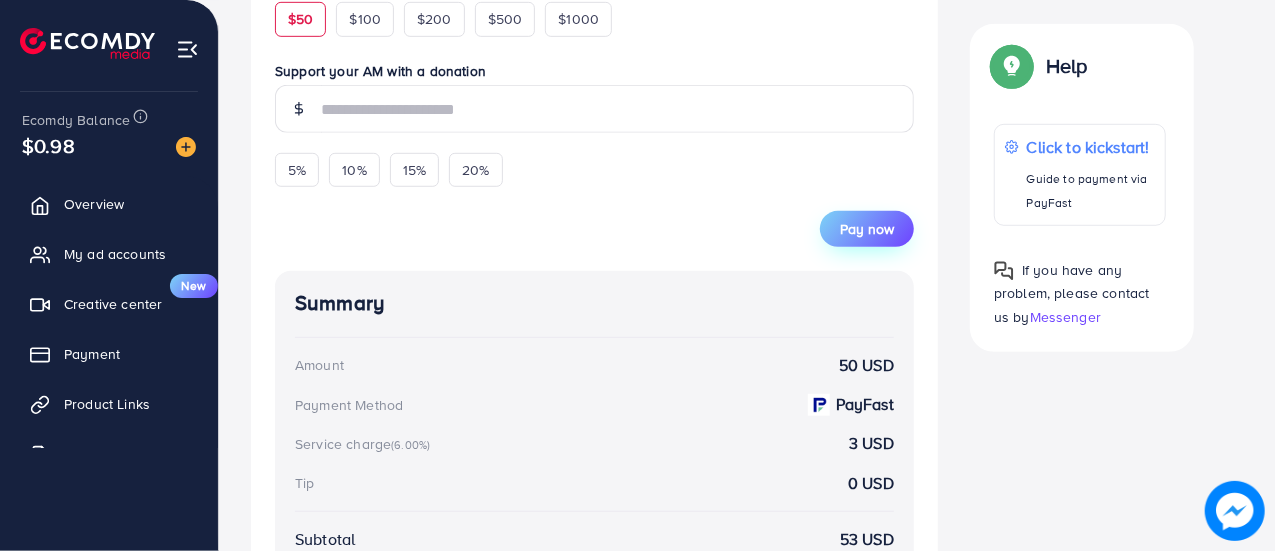 click on "Pay now" at bounding box center [867, 229] 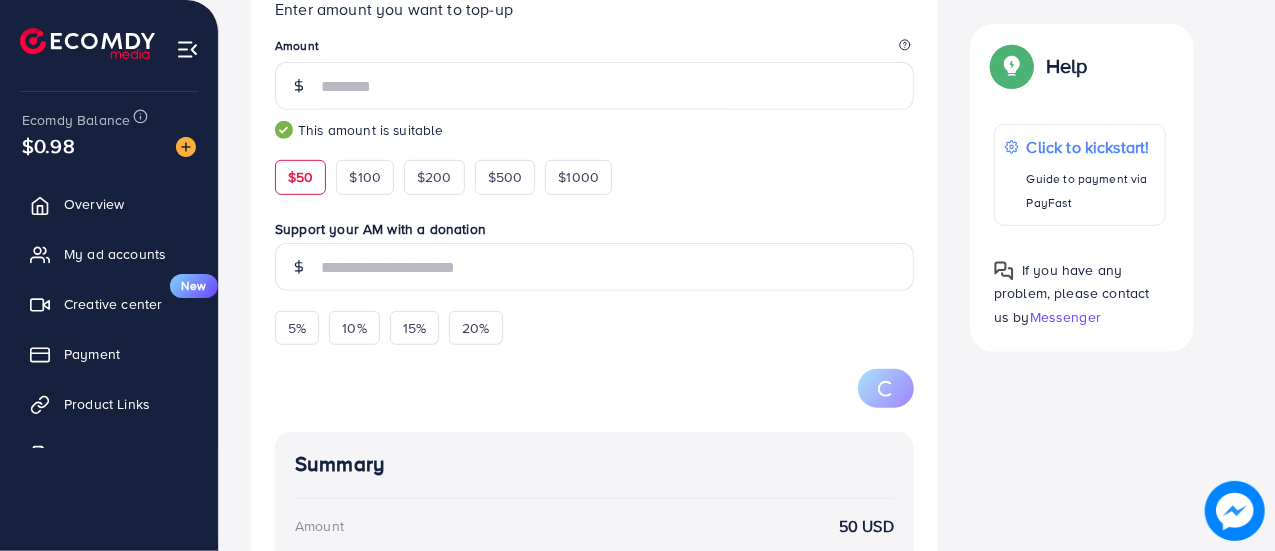 scroll, scrollTop: 438, scrollLeft: 0, axis: vertical 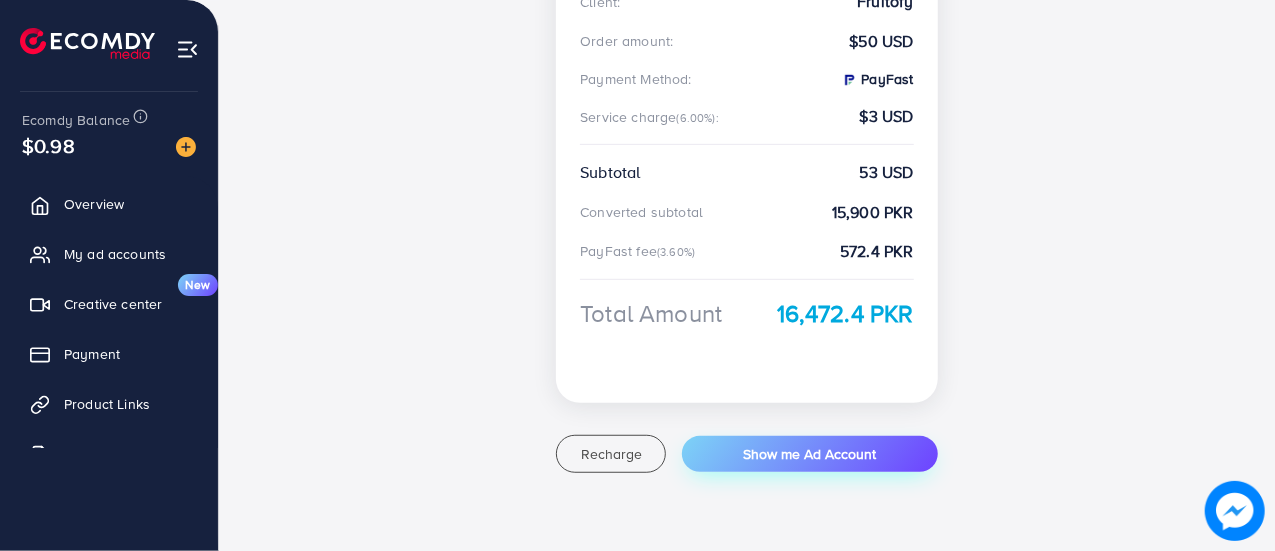 click on "Show me Ad Account" at bounding box center (809, 454) 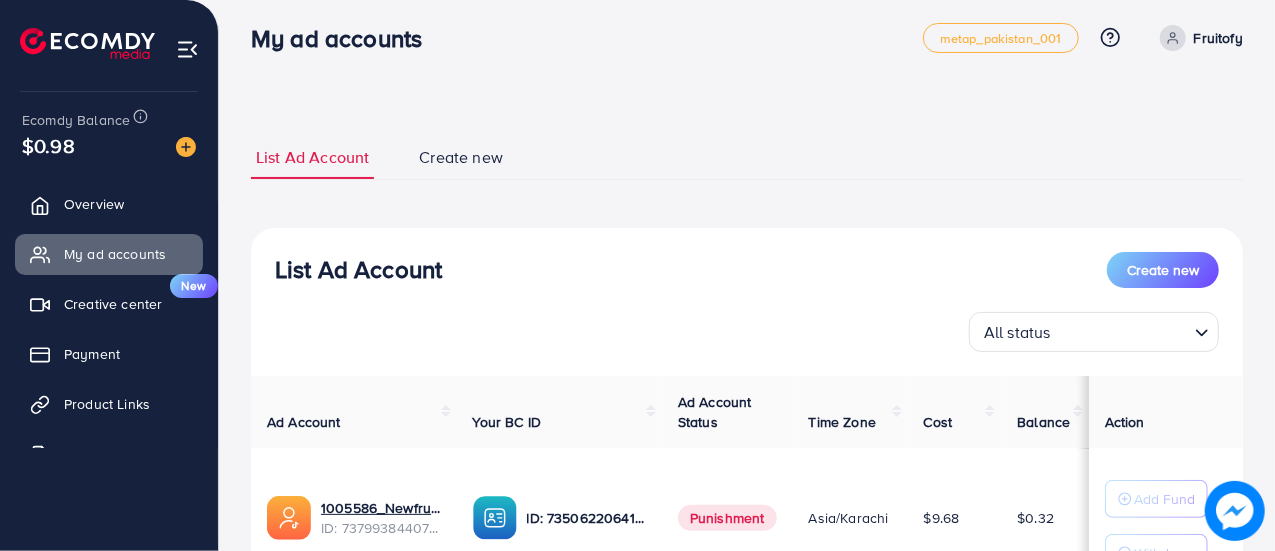 scroll, scrollTop: 0, scrollLeft: 0, axis: both 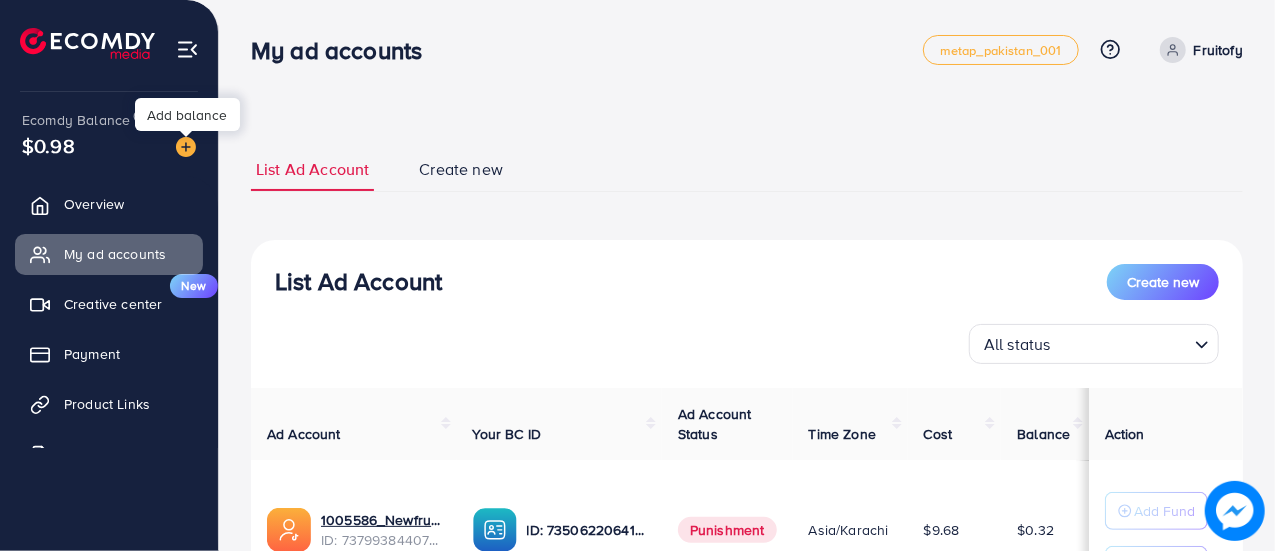 click at bounding box center (186, 147) 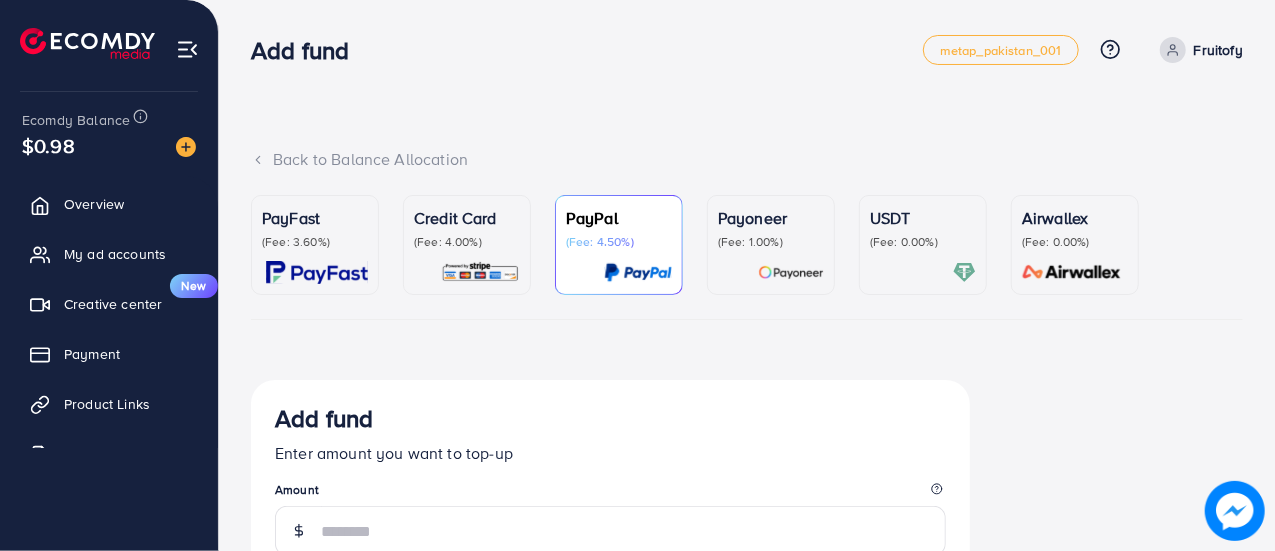 click on "PayFast   (Fee: 3.60%)" at bounding box center (315, 228) 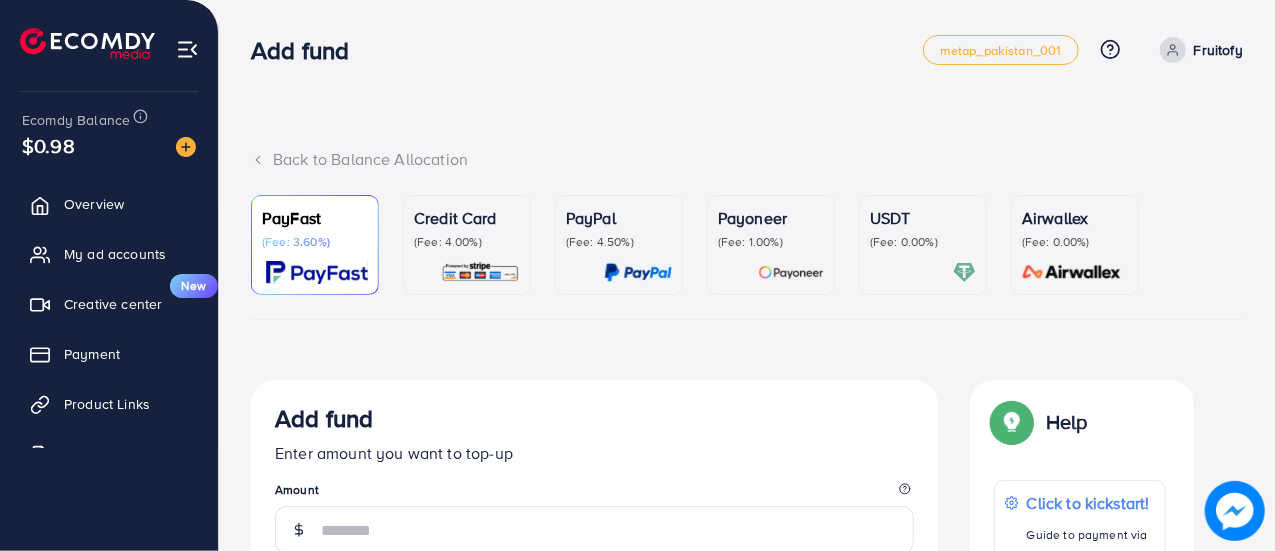 scroll, scrollTop: 184, scrollLeft: 0, axis: vertical 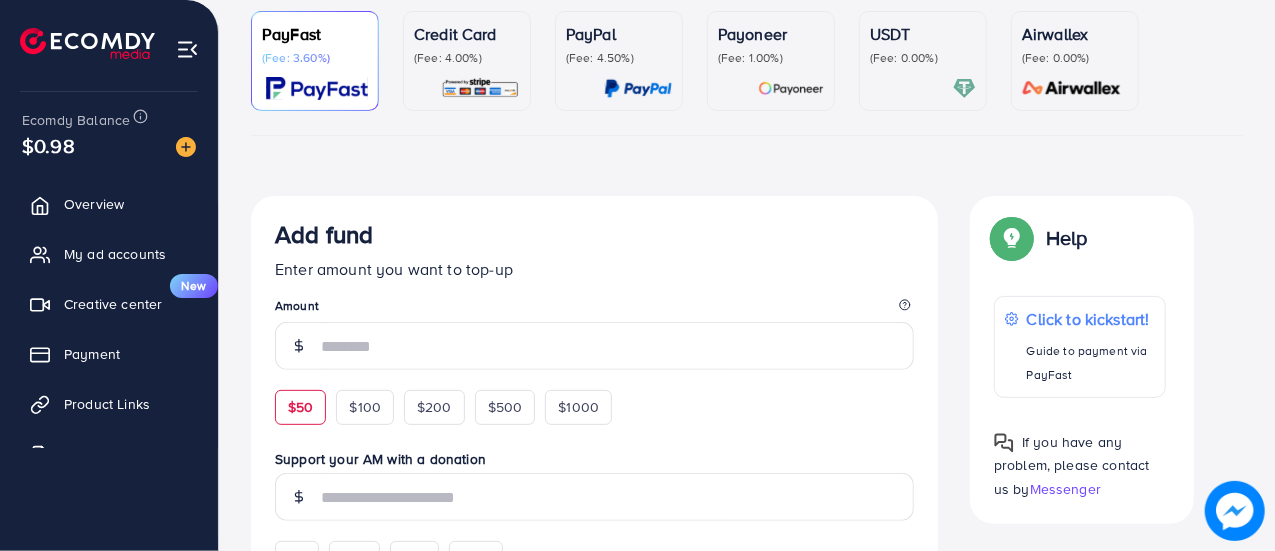 click on "$50" at bounding box center (300, 407) 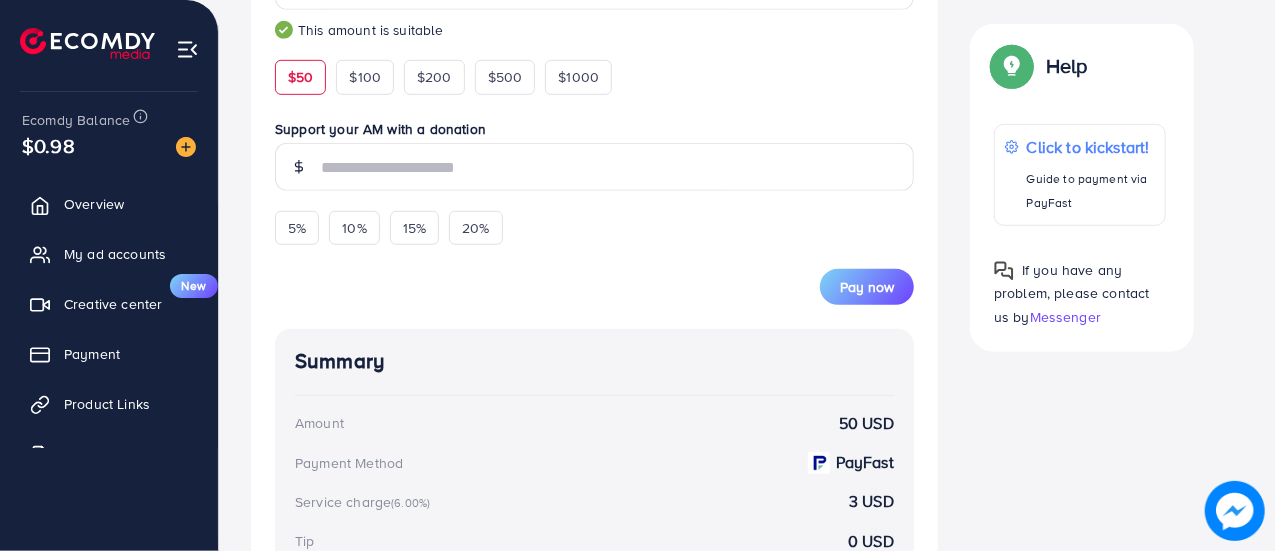 scroll, scrollTop: 543, scrollLeft: 0, axis: vertical 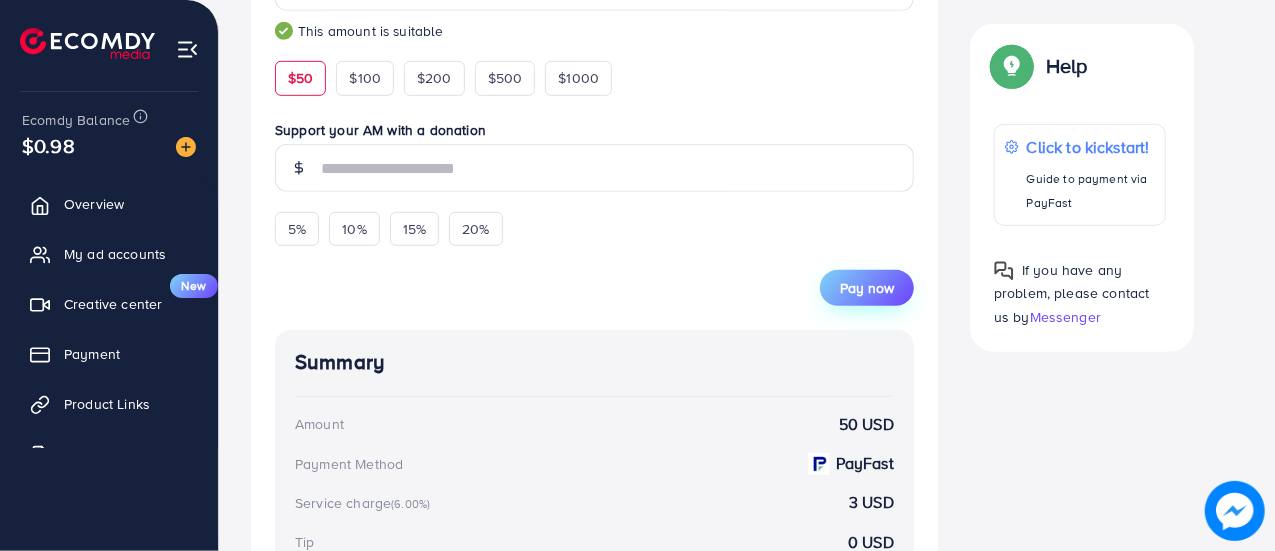 click on "Pay now" at bounding box center [867, 288] 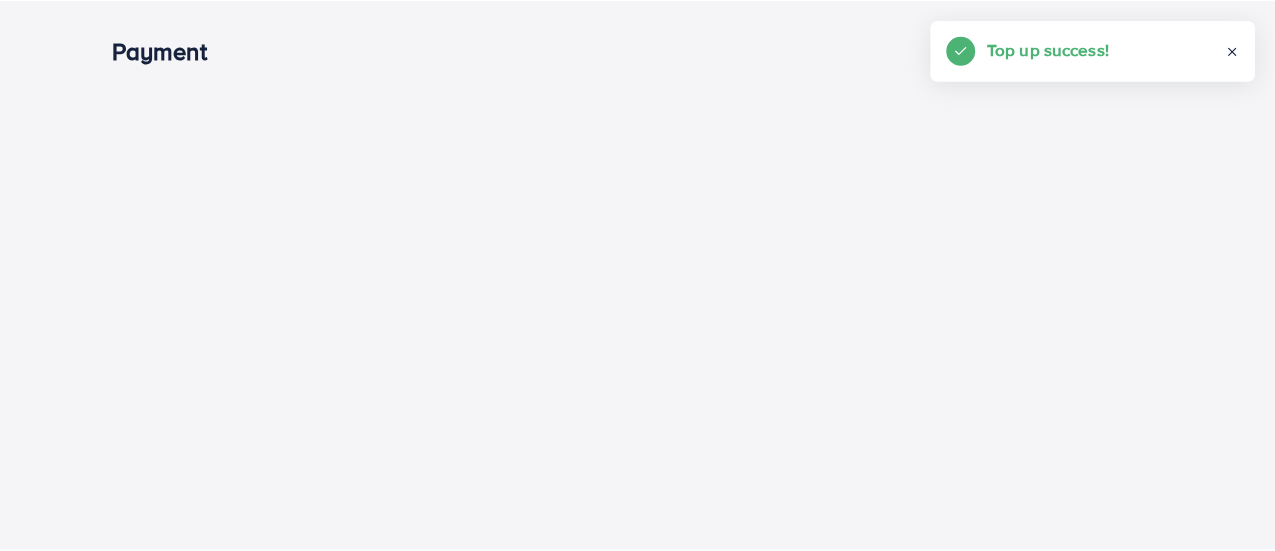 scroll, scrollTop: 0, scrollLeft: 0, axis: both 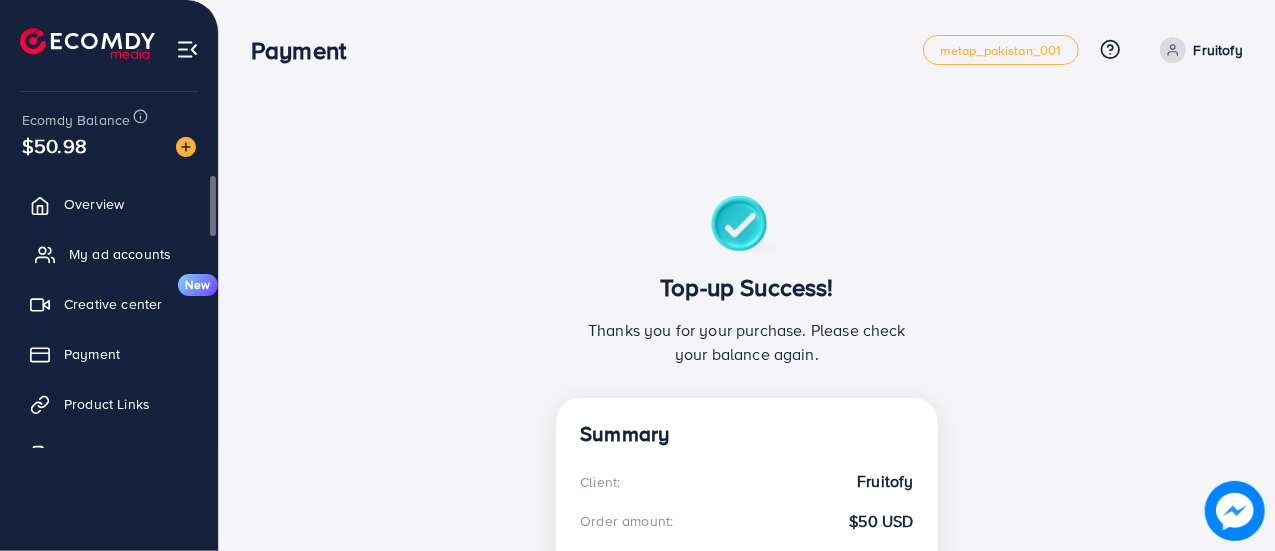click on "My ad accounts" at bounding box center (120, 254) 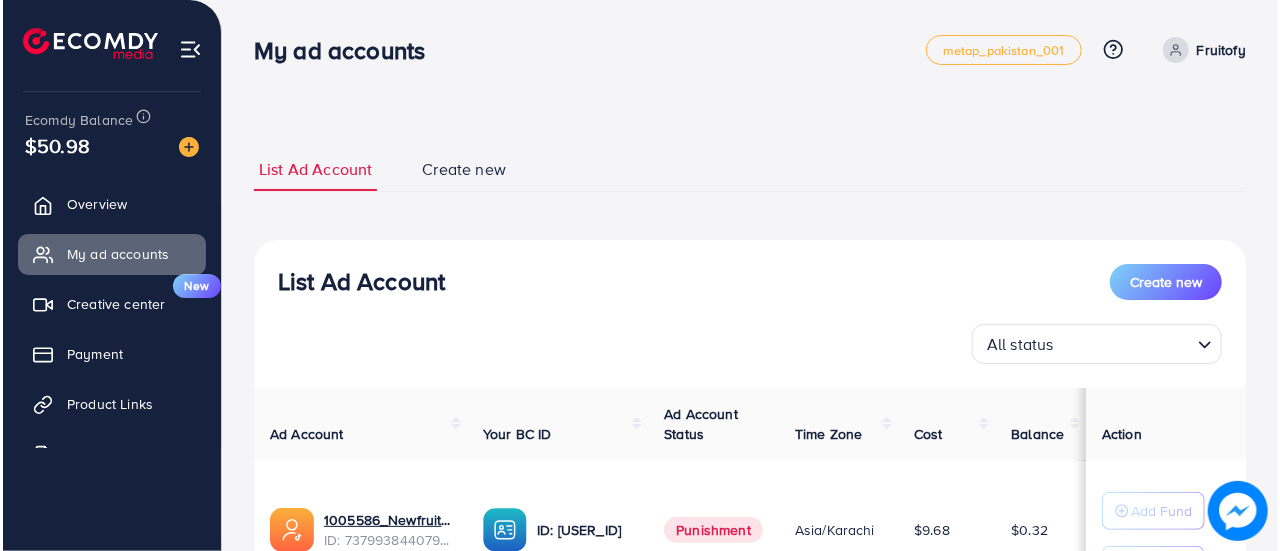 scroll, scrollTop: 331, scrollLeft: 0, axis: vertical 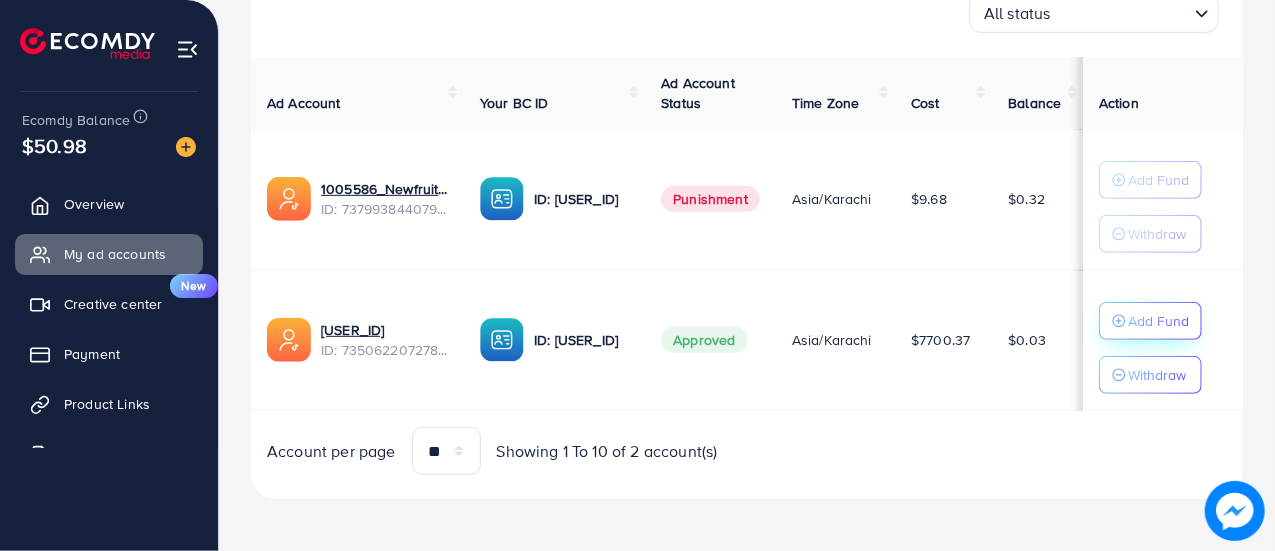 click on "Add Fund" at bounding box center [1158, 321] 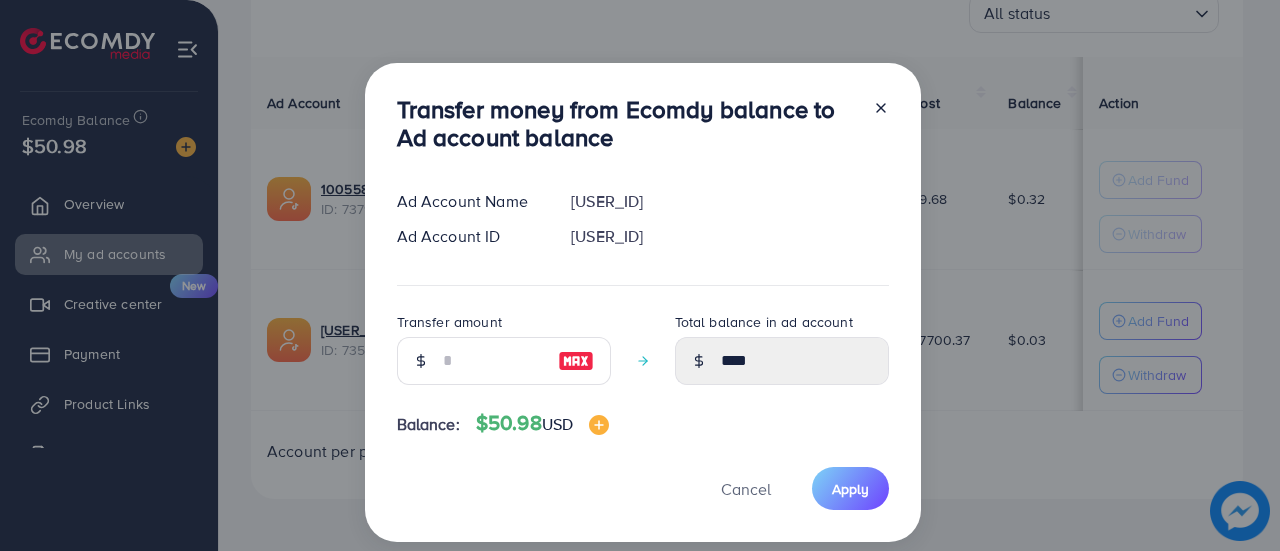 click at bounding box center (420, 361) 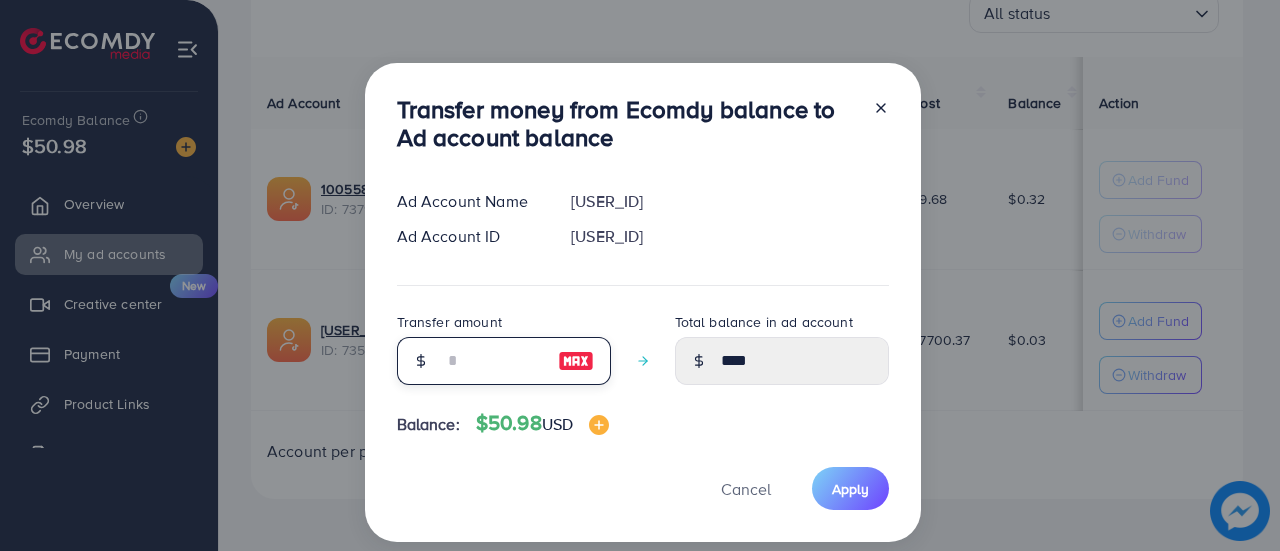 click at bounding box center [493, 361] 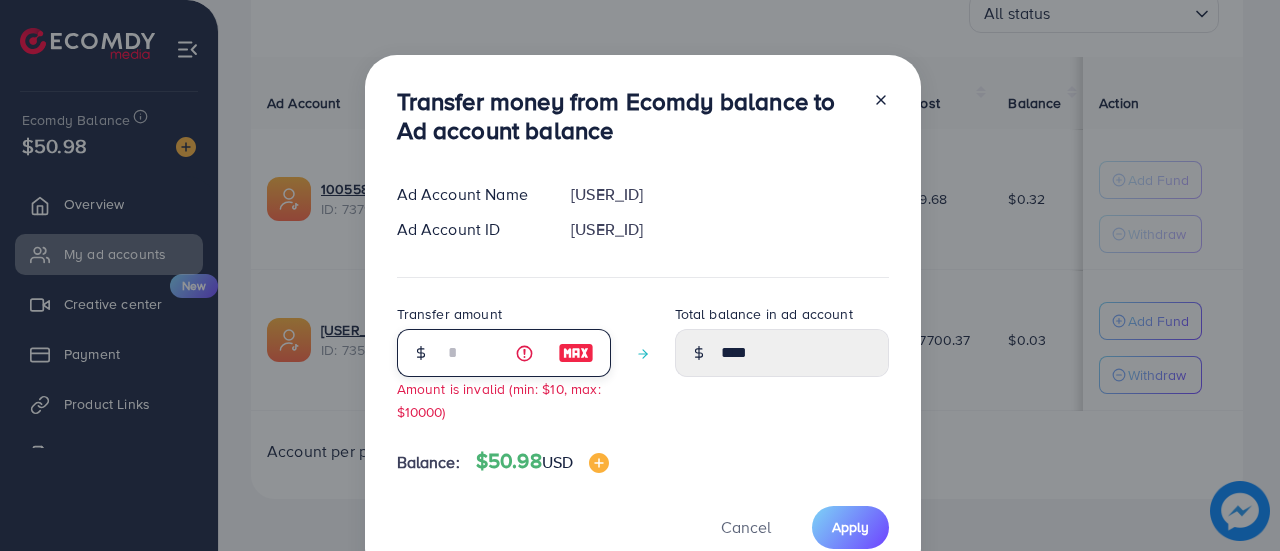 type on "****" 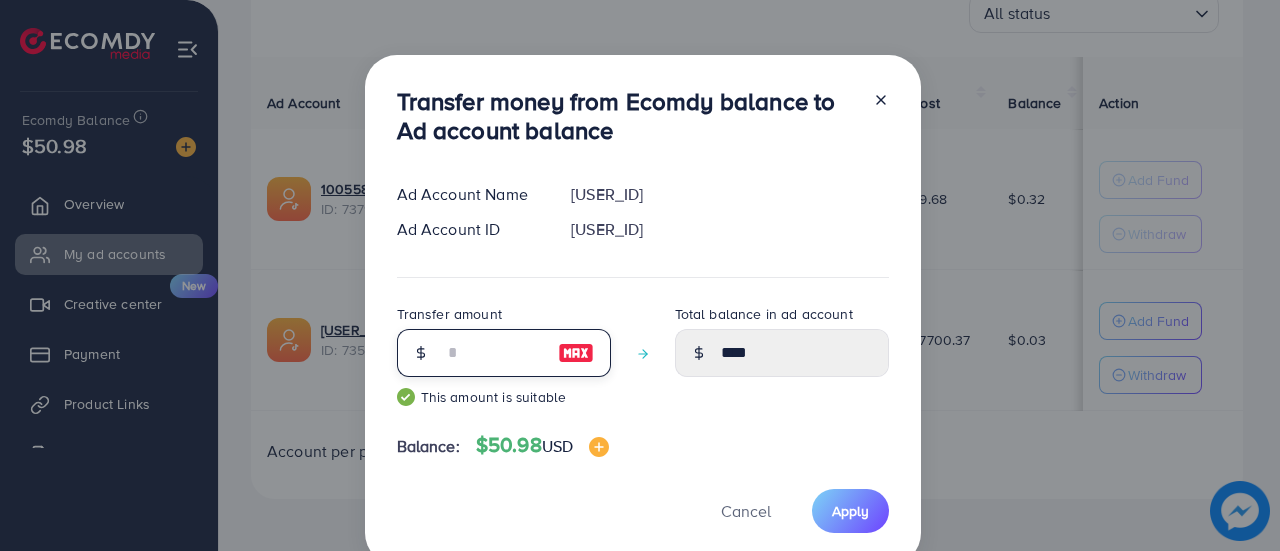 type on "*****" 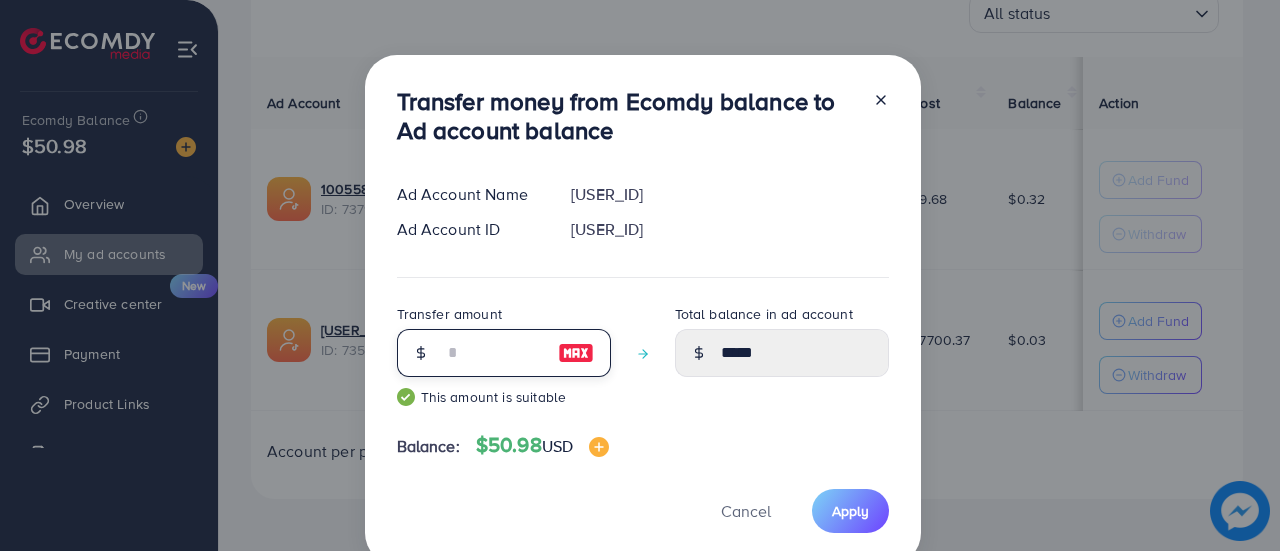 scroll, scrollTop: 40, scrollLeft: 0, axis: vertical 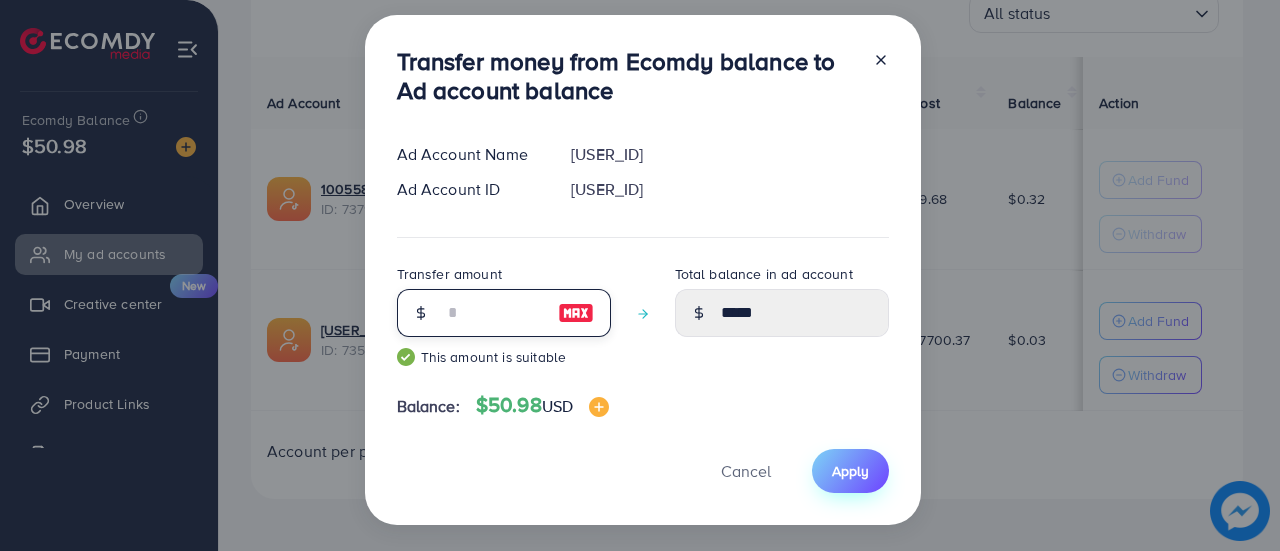 type on "**" 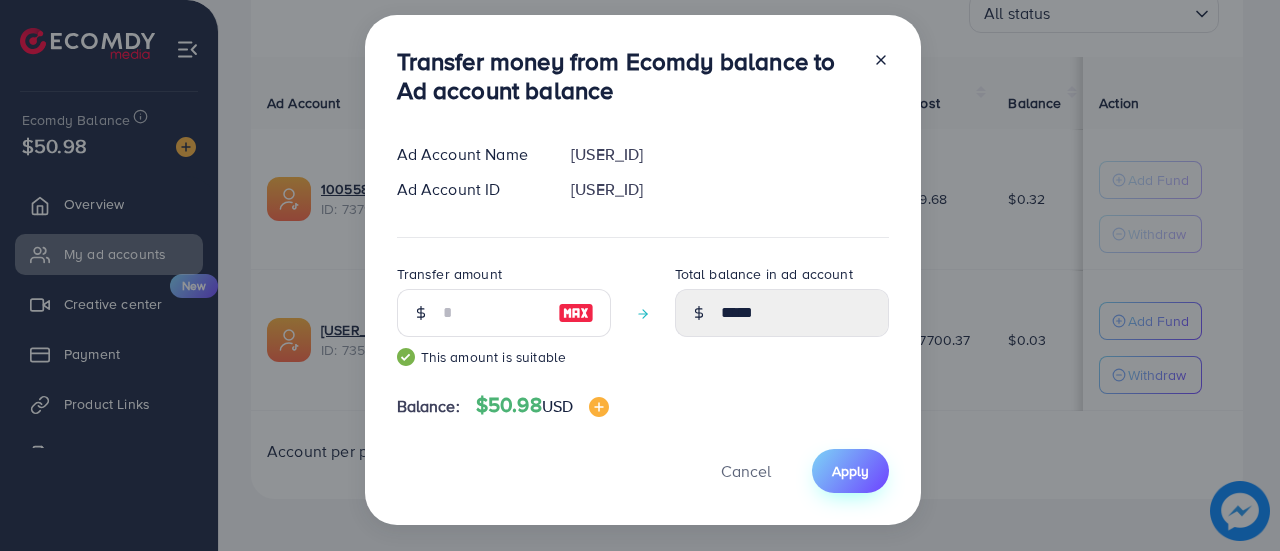 click on "Apply" at bounding box center (850, 471) 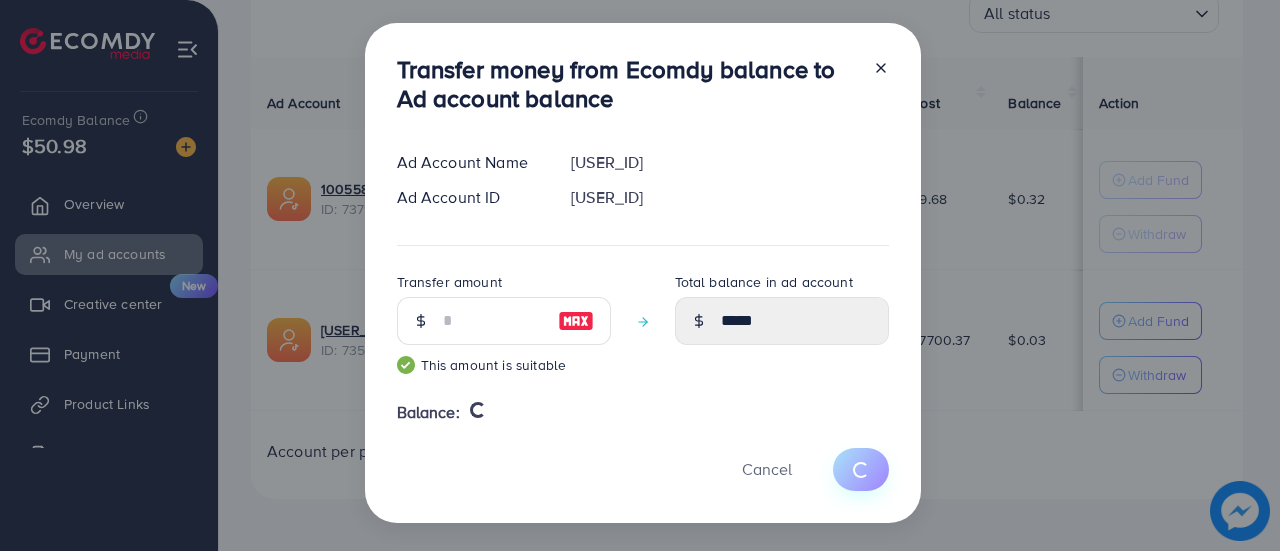 scroll, scrollTop: 30, scrollLeft: 0, axis: vertical 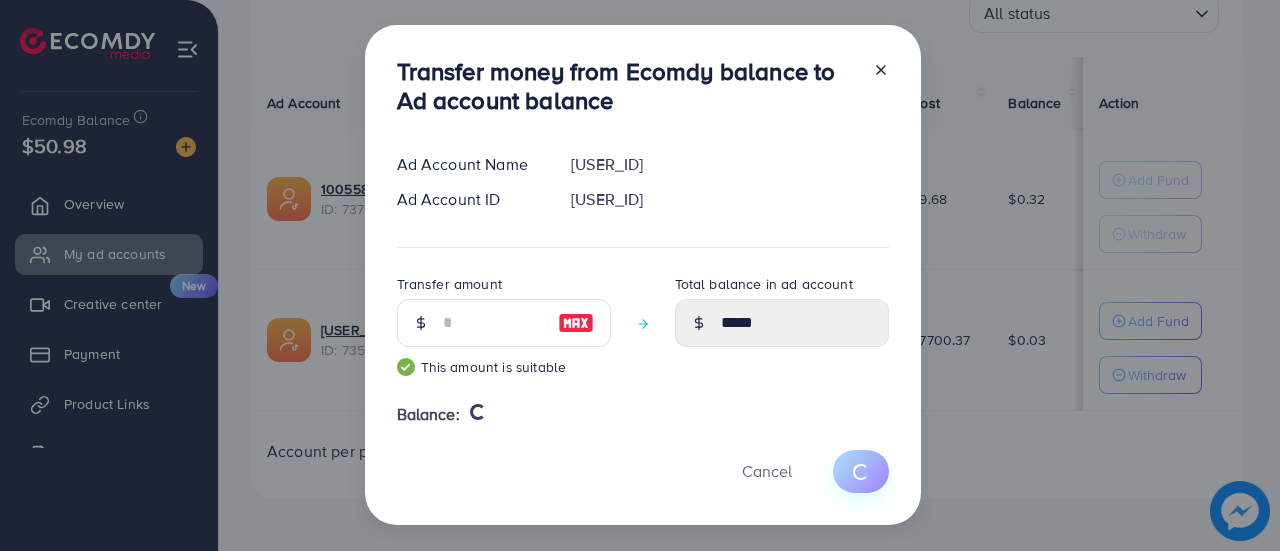 type 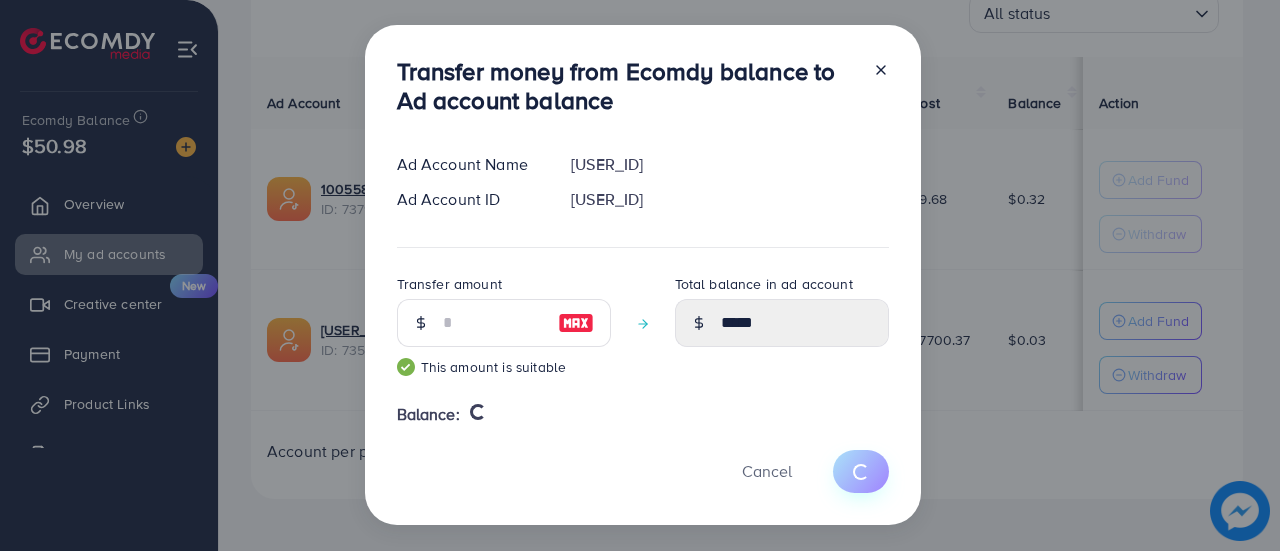 type on "****" 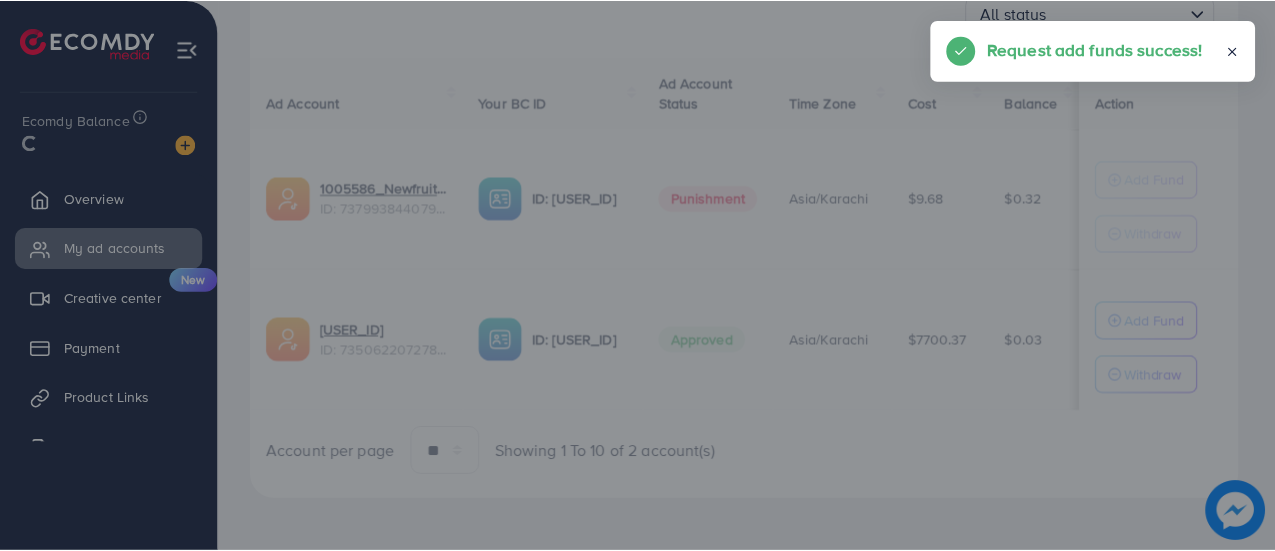 scroll, scrollTop: 27, scrollLeft: 0, axis: vertical 